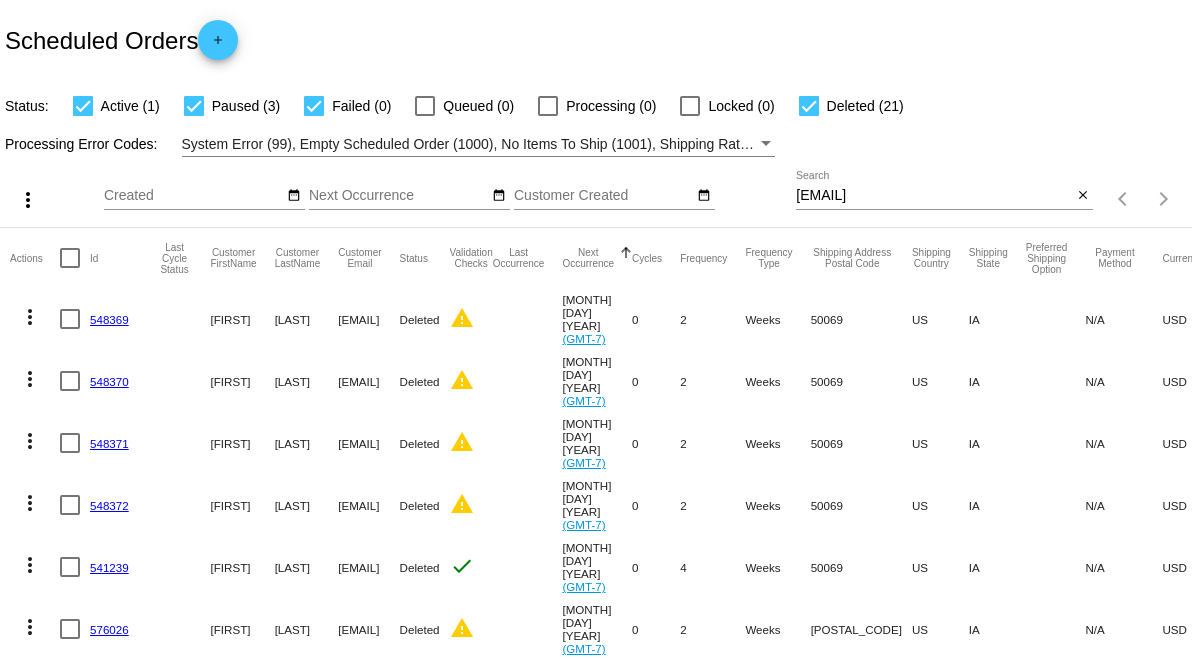 scroll, scrollTop: 0, scrollLeft: 0, axis: both 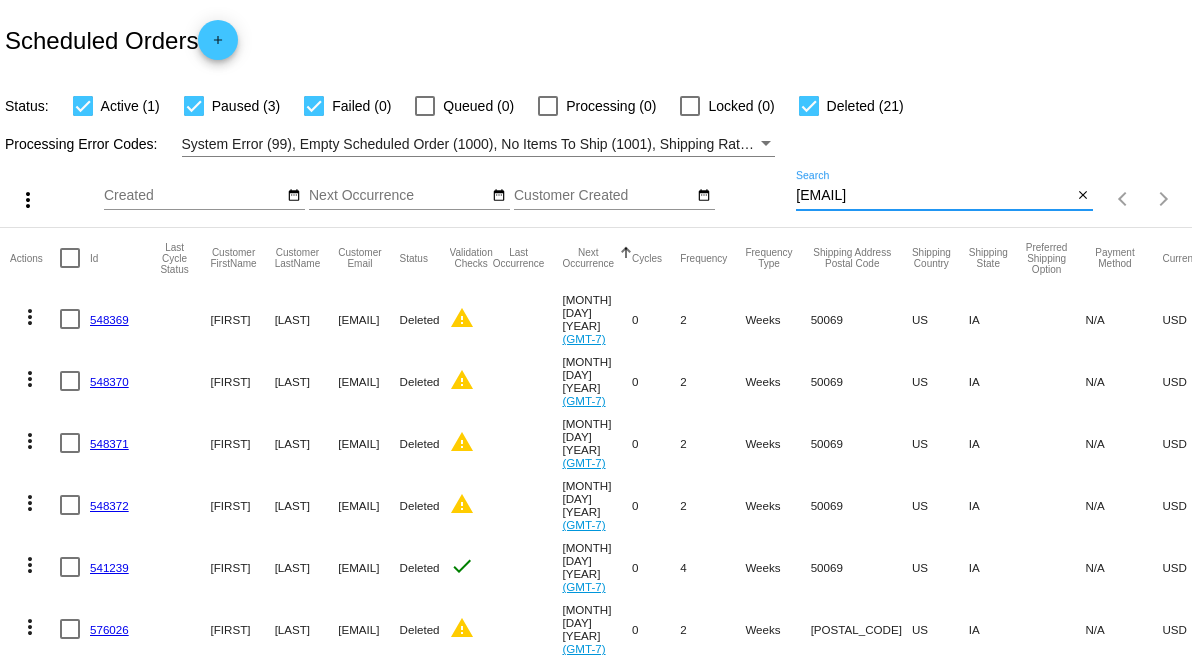 drag, startPoint x: 968, startPoint y: 188, endPoint x: 722, endPoint y: 202, distance: 246.39806 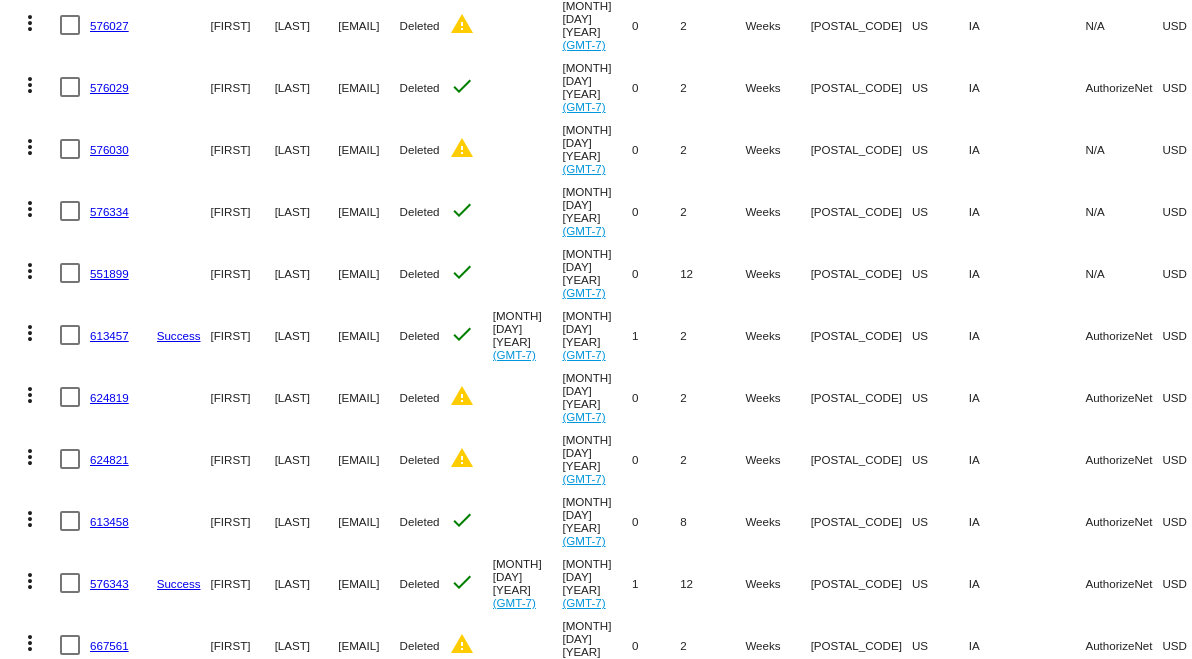 scroll, scrollTop: 1151, scrollLeft: 0, axis: vertical 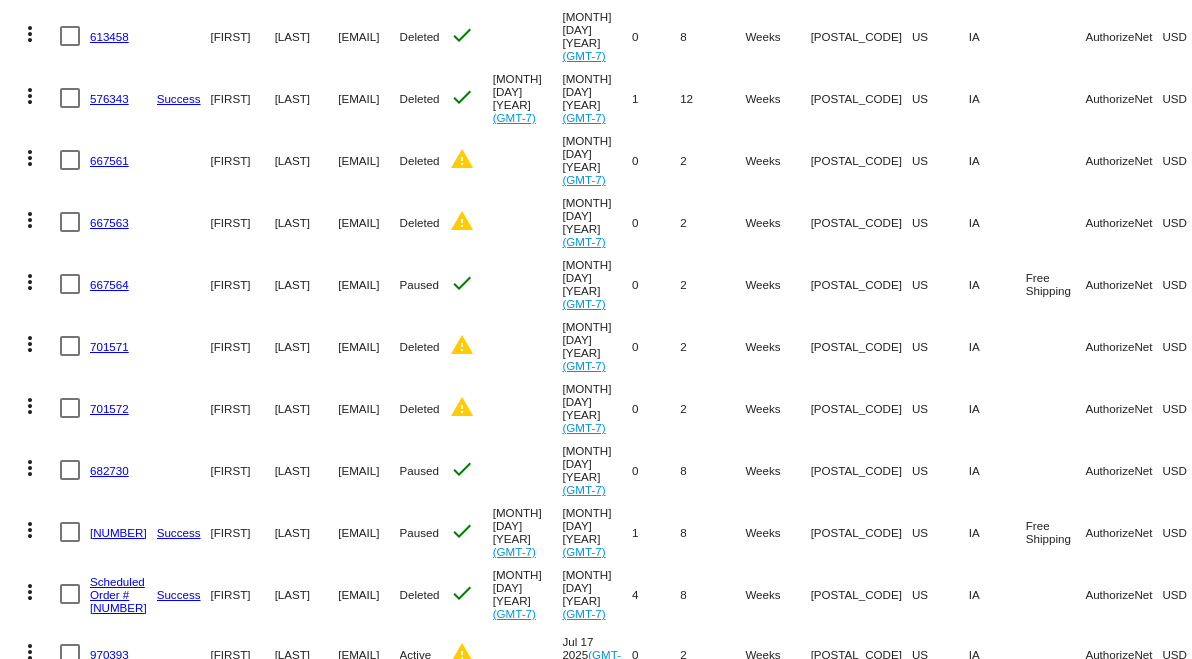 click on "Scheduled Order #[NUMBER]" at bounding box center [118, 594] 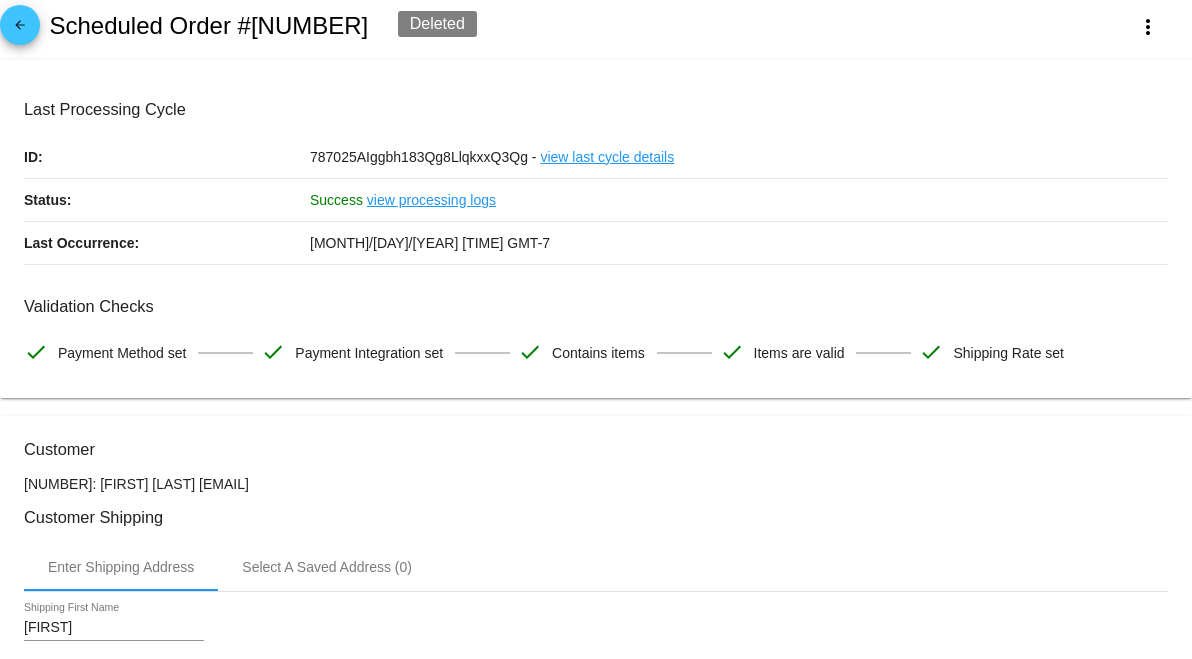 scroll, scrollTop: 0, scrollLeft: 0, axis: both 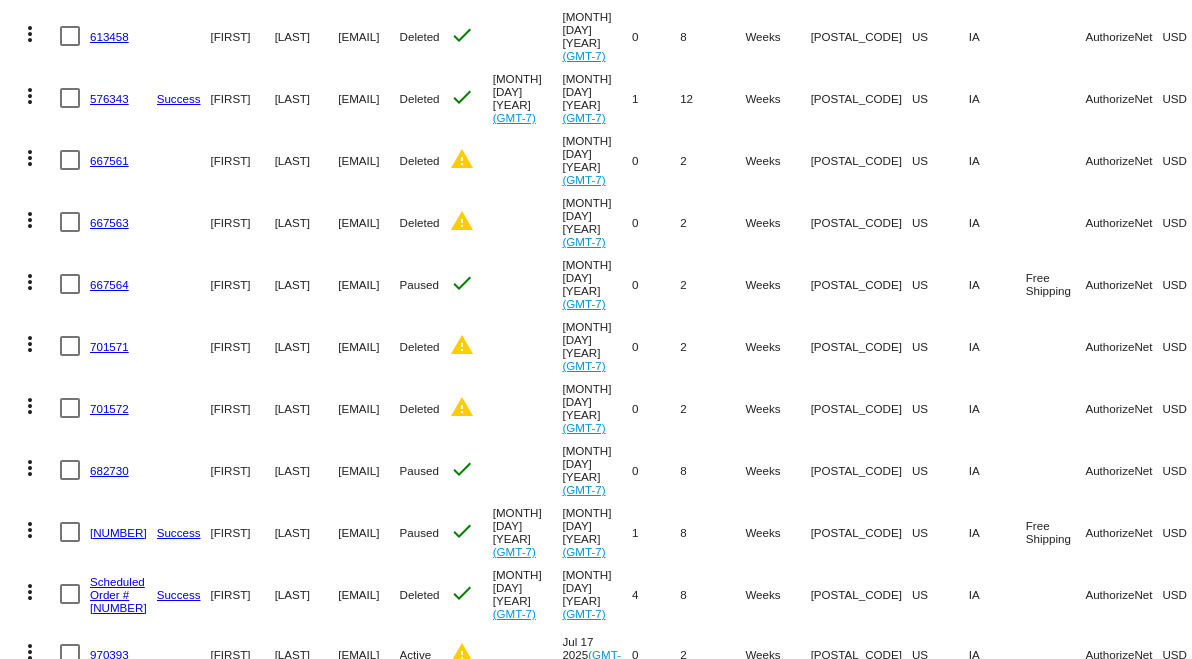 click on "970393" at bounding box center (109, 654) 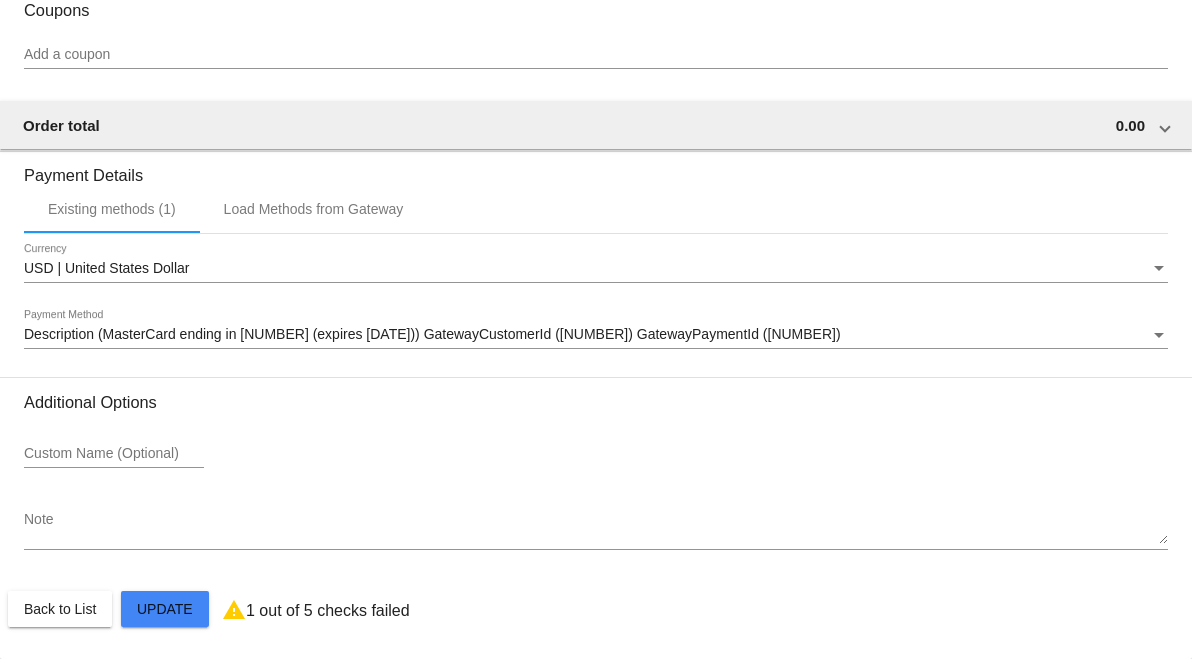 scroll, scrollTop: 1493, scrollLeft: 0, axis: vertical 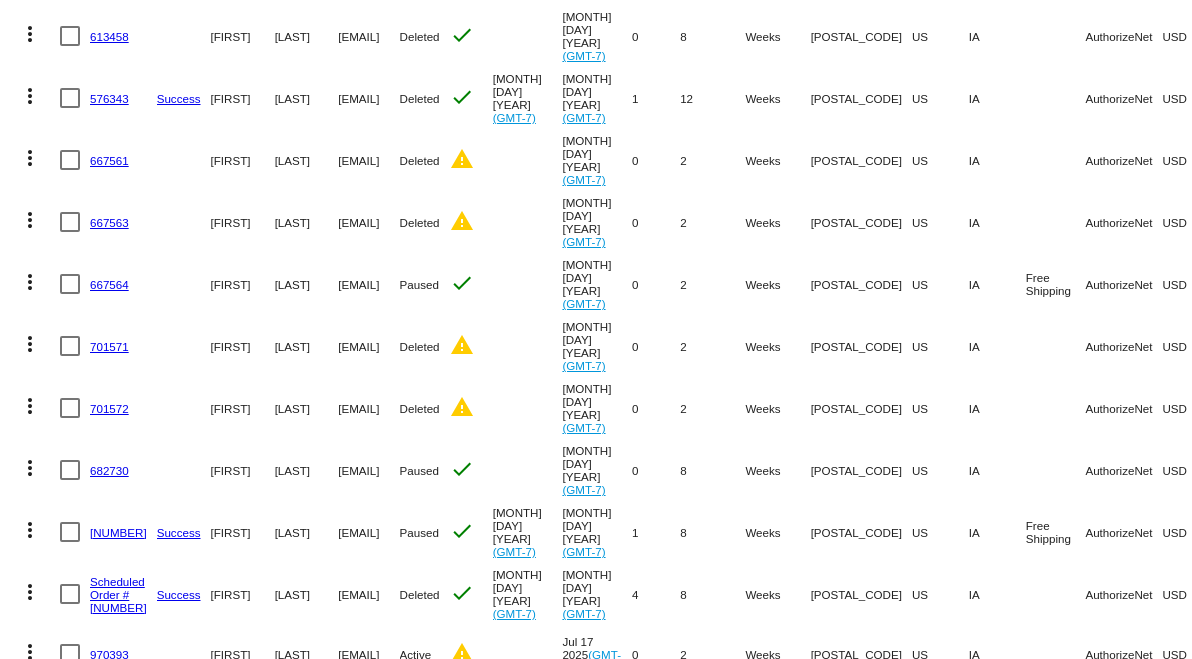 click on "Scheduled Order #[NUMBER]" at bounding box center [118, 594] 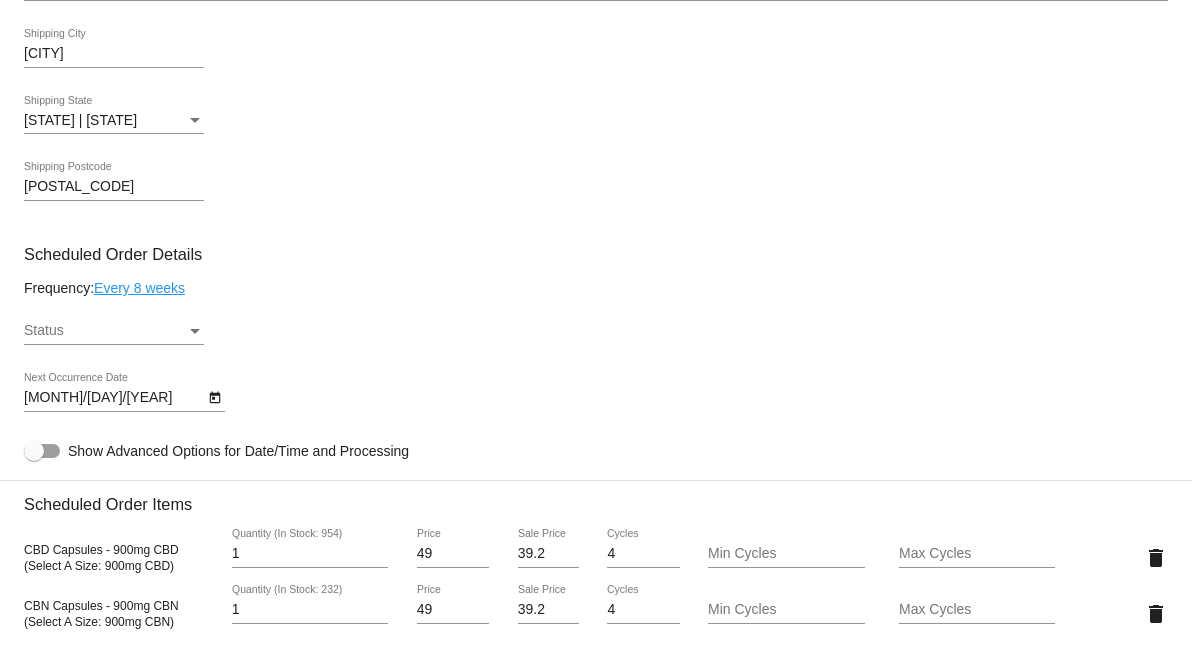 scroll, scrollTop: 1111, scrollLeft: 0, axis: vertical 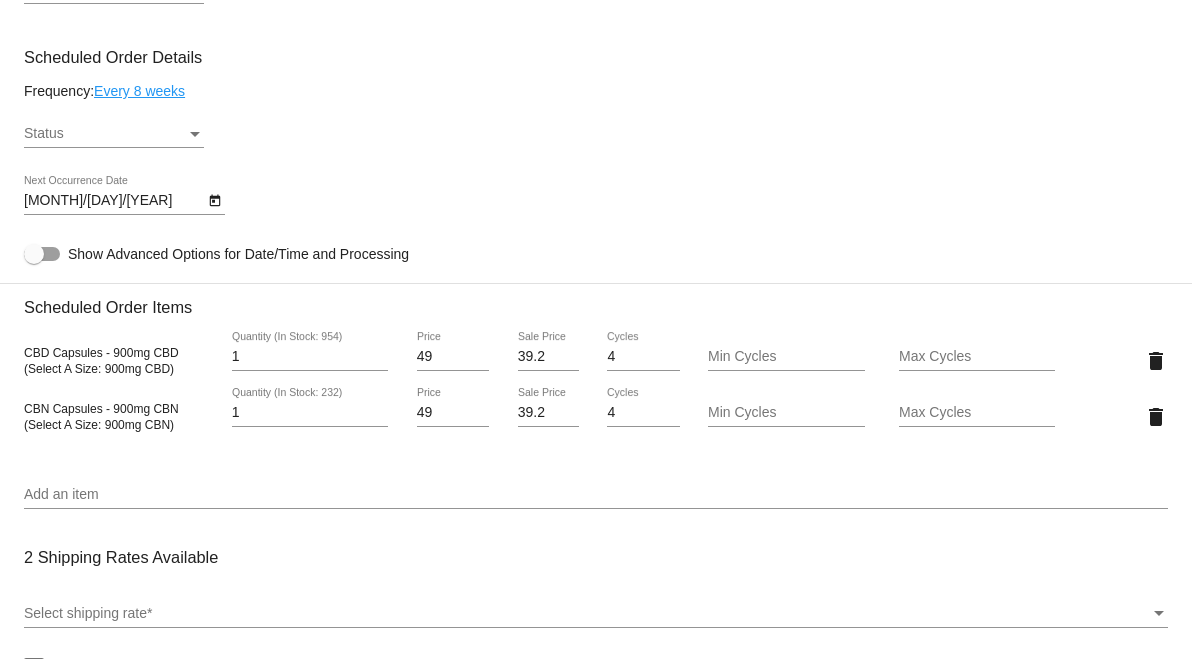 click on "Status" at bounding box center [105, 134] 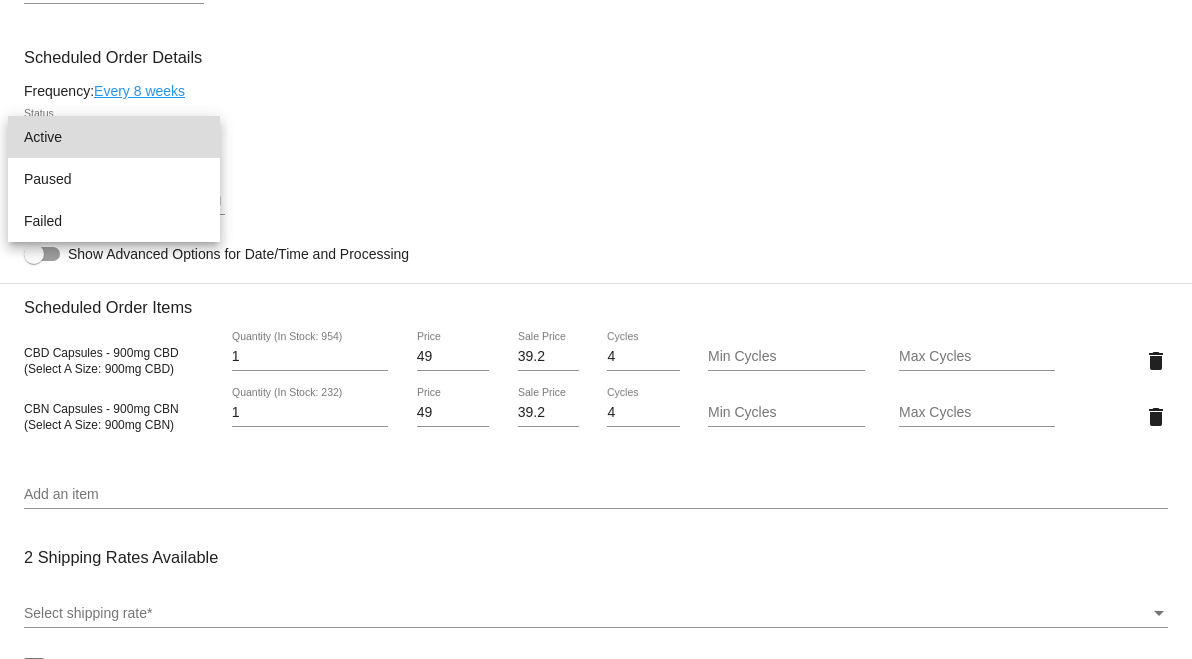 click on "Active" at bounding box center (114, 137) 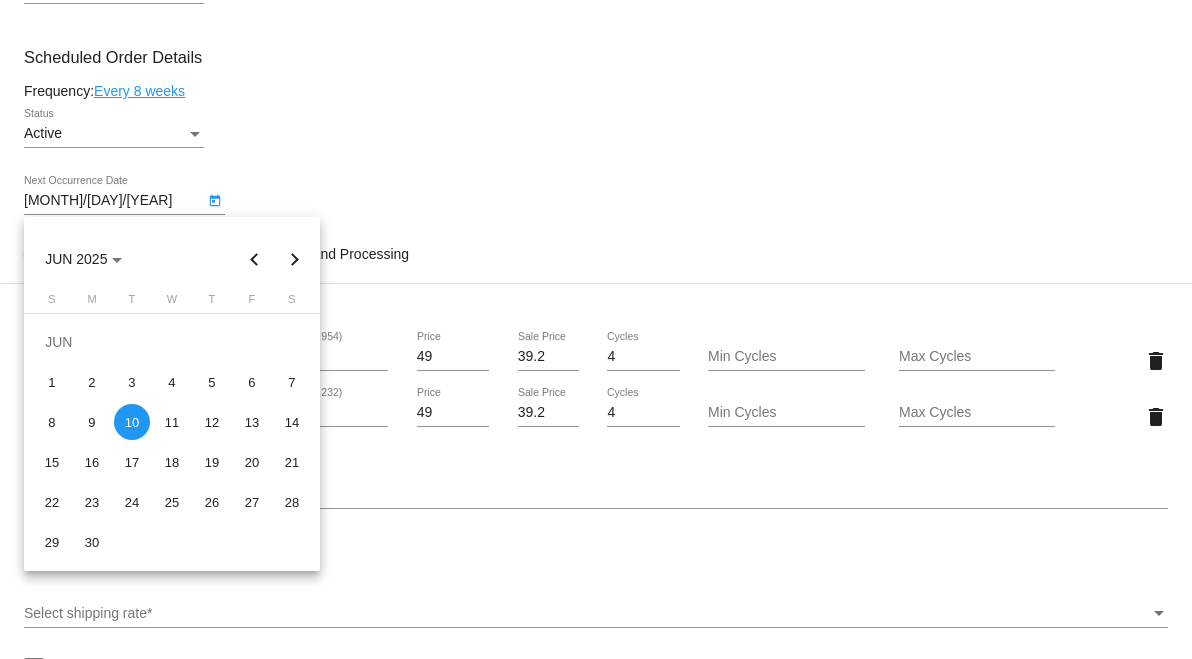 click on "arrow_back
Scheduled Order #[NUMBER]
Active
more_vert
Last Processing Cycle
ID:
[ID] -
view last cycle details
Status:
Success
view processing logs
Last Occurrence:
[DATE] [TIME] GMT-7
Validation Checks
check
Payment Method set
check
Payment Integration set" at bounding box center (596, 329) 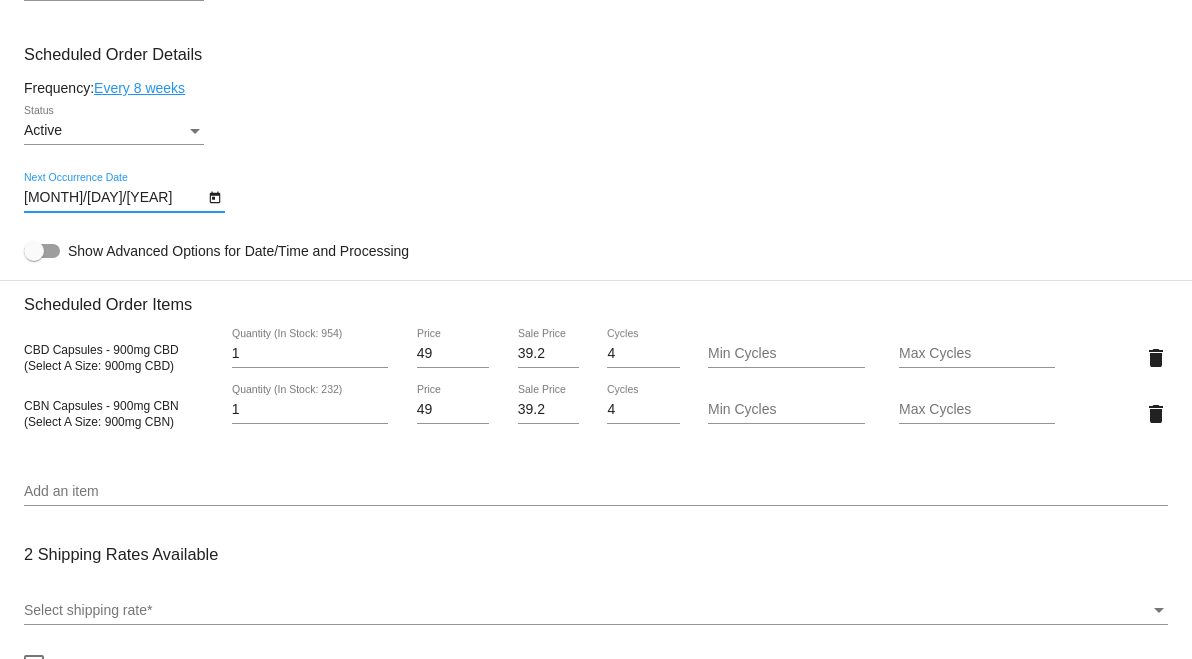 scroll, scrollTop: 1111, scrollLeft: 0, axis: vertical 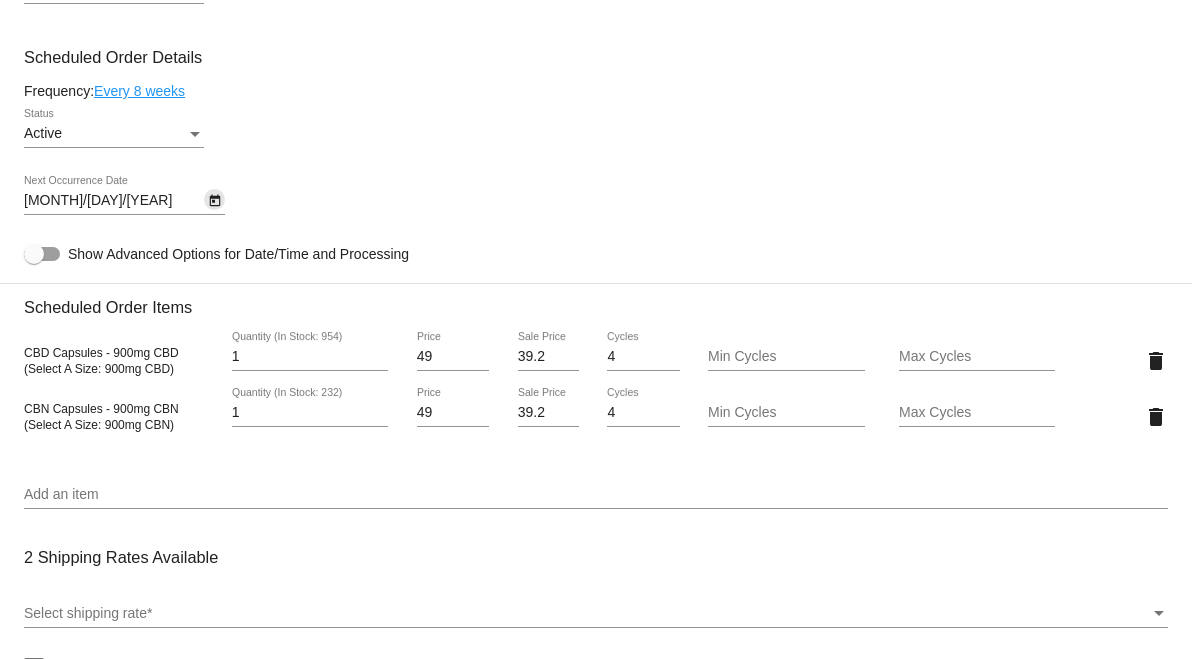 click at bounding box center (214, 201) 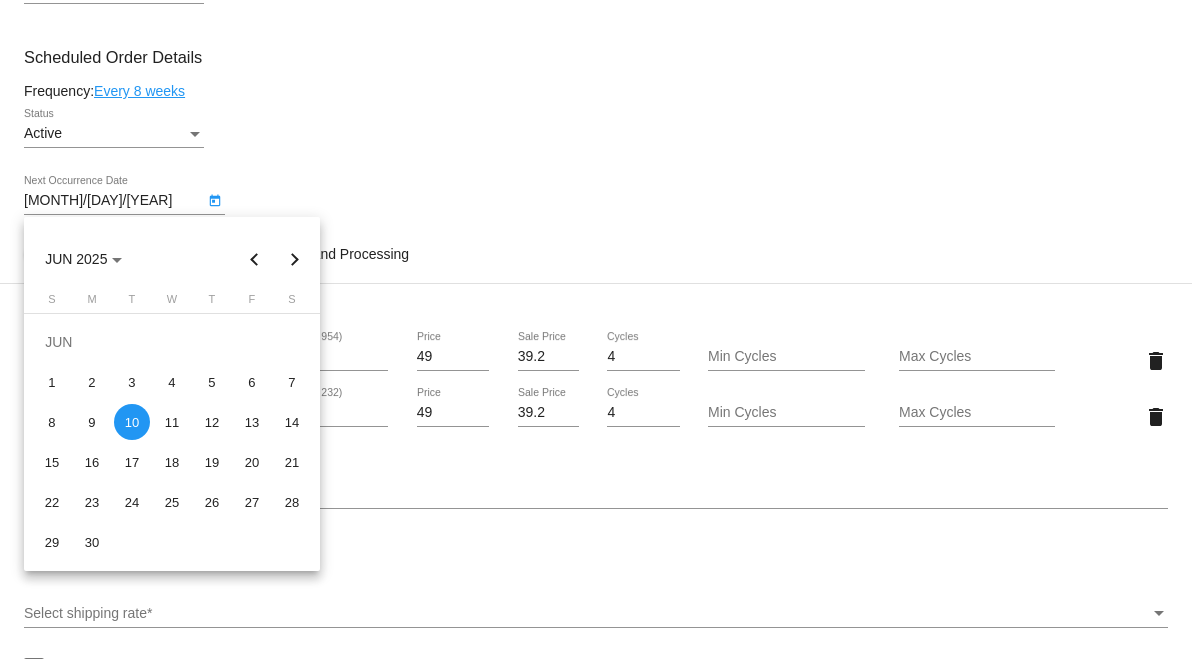 click at bounding box center (295, 259) 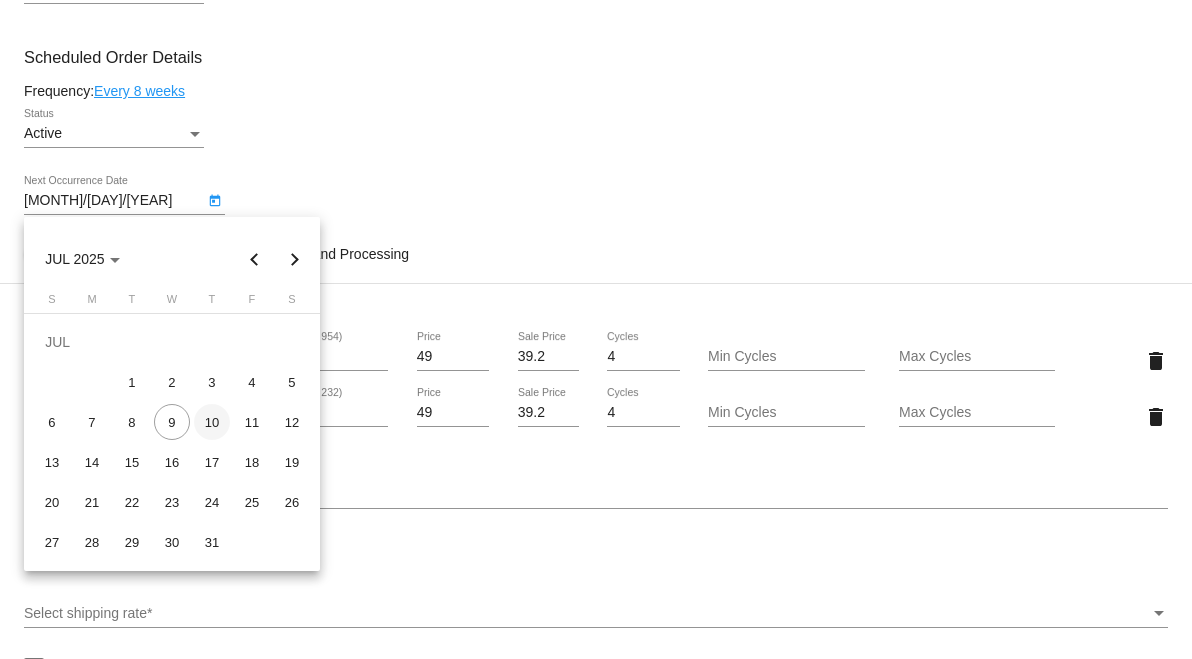 click on "10" at bounding box center (212, 422) 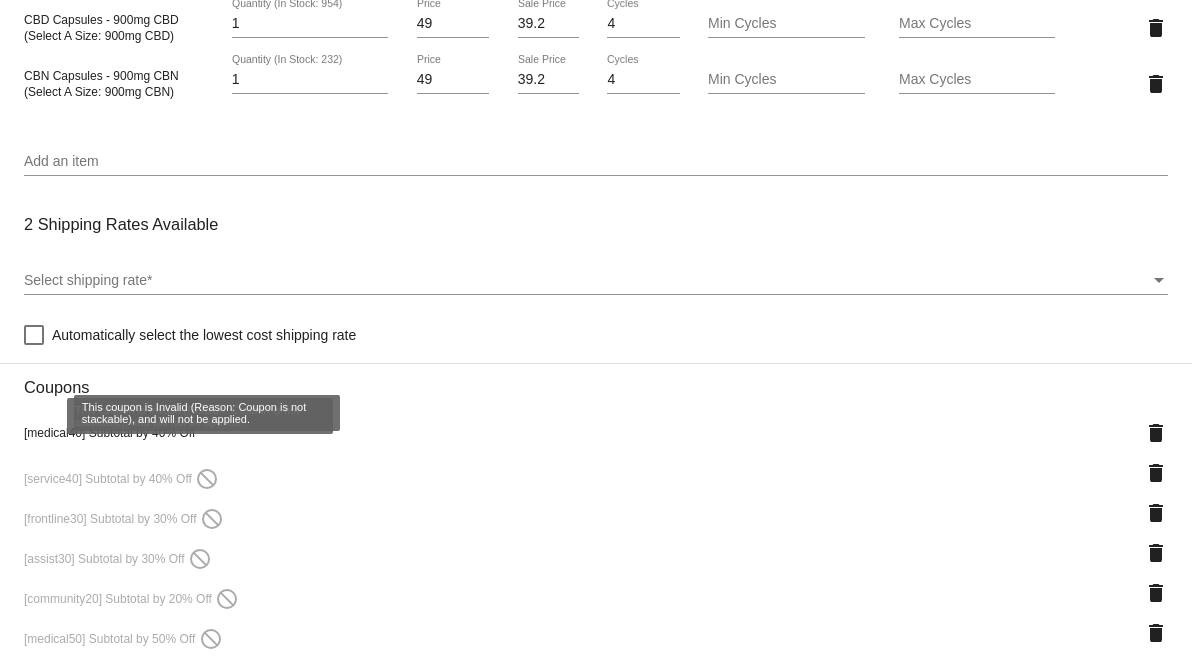 scroll, scrollTop: 2214, scrollLeft: 0, axis: vertical 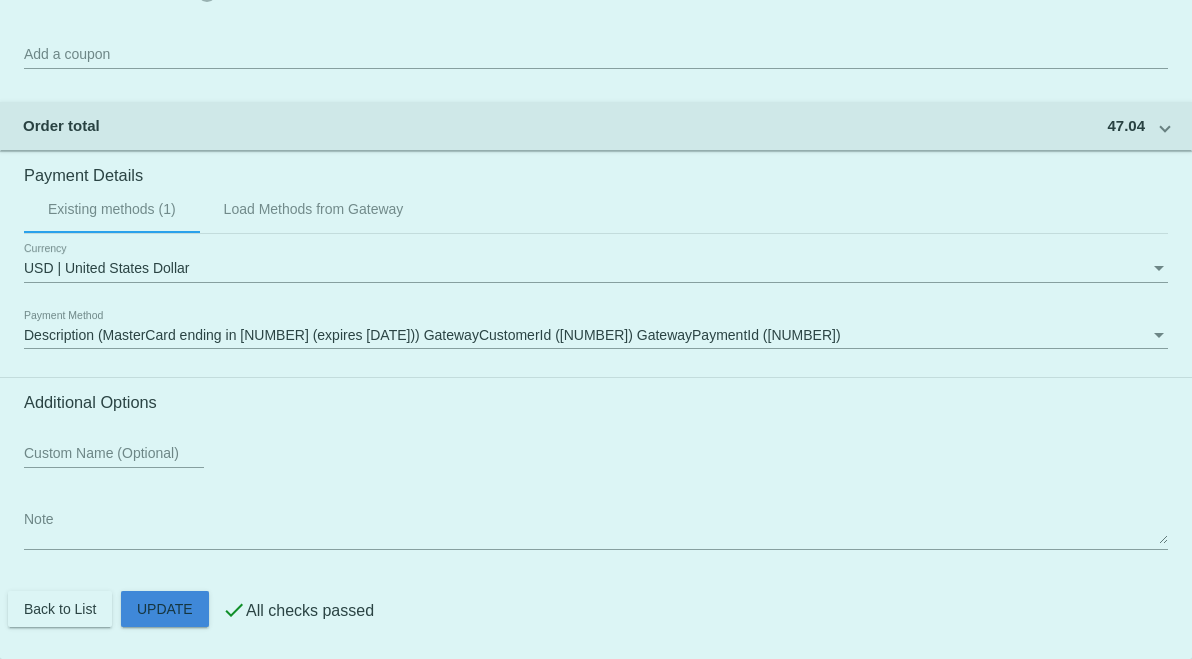 click on "Customer
[NUMBER]: [FIRST] [LAST]
[EMAIL]
Customer Shipping
Enter Shipping Address Select A Saved Address (0)
[FIRST]
Shipping First Name
[LAST]
Shipping Last Name
[COUNTRY] | [COUNTRY]
Shipping Country
[STREET]
Shipping Street 1
Shipping Street 2
[CITY]
Shipping City
[STATE] | [STATE]
Shipping State
[POSTAL_CODE]
Shipping Postcode
Scheduled Order Details
Frequency:
Every 8 weeks
Active
Status" at bounding box center [596, -564] 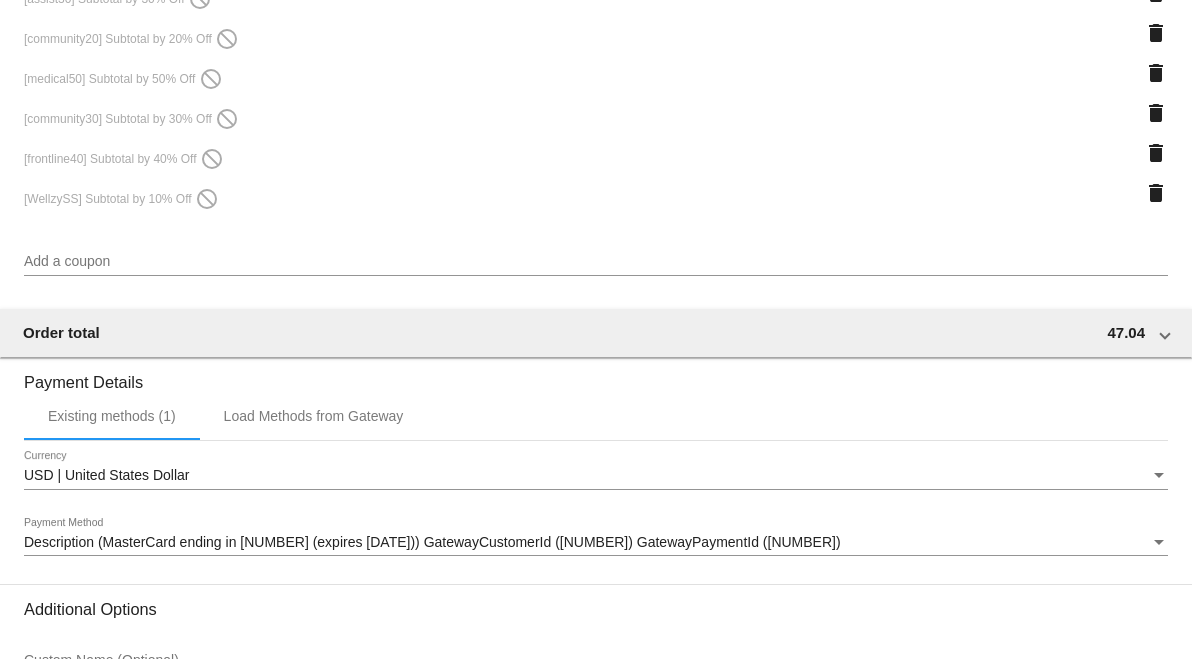 scroll, scrollTop: 2214, scrollLeft: 0, axis: vertical 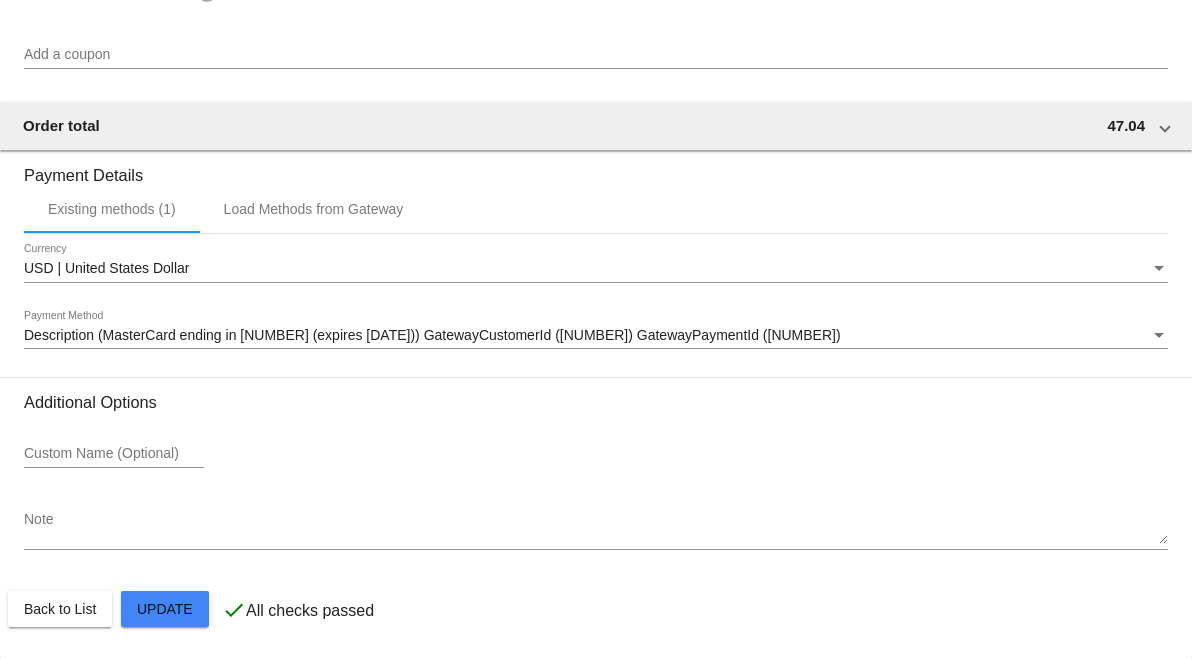 click on "Customer
[NUMBER]: [FIRST] [LAST]
[EMAIL]
Customer Shipping
Enter Shipping Address Select A Saved Address (0)
[FIRST]
Shipping First Name
[LAST]
Shipping Last Name
[COUNTRY] | [COUNTRY]
Shipping Country
[STREET]
Shipping Street 1
Shipping Street 2
[CITY]
Shipping City
[STATE] | [STATE]
Shipping State
[POSTAL_CODE]
Shipping Postcode
Scheduled Order Details
Frequency:
Every 8 weeks
Active
Status" at bounding box center (596, -564) 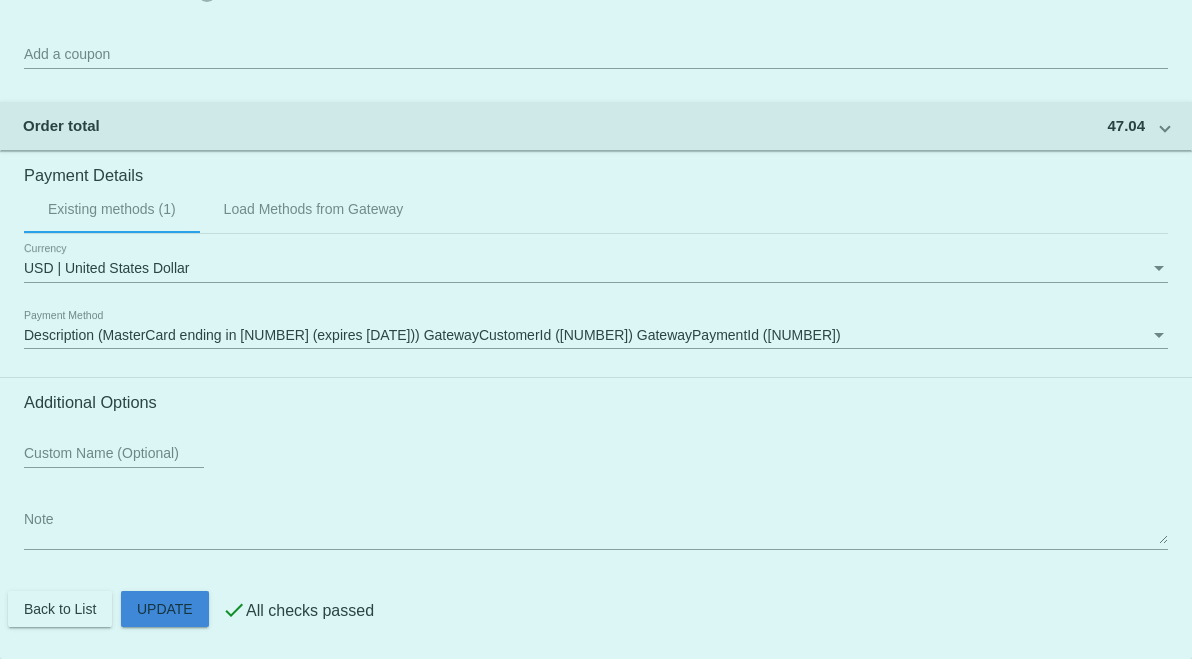 click on "Customer
[NUMBER]: [FIRST] [LAST]
[EMAIL]
Customer Shipping
Enter Shipping Address Select A Saved Address (0)
[FIRST]
Shipping First Name
[LAST]
Shipping Last Name
[COUNTRY] | [COUNTRY]
Shipping Country
[STREET]
Shipping Street 1
Shipping Street 2
[CITY]
Shipping City
[STATE] | [STATE]
Shipping State
[POSTAL_CODE]
Shipping Postcode
Scheduled Order Details
Frequency:
Every 8 weeks
Active
Status" at bounding box center [596, -564] 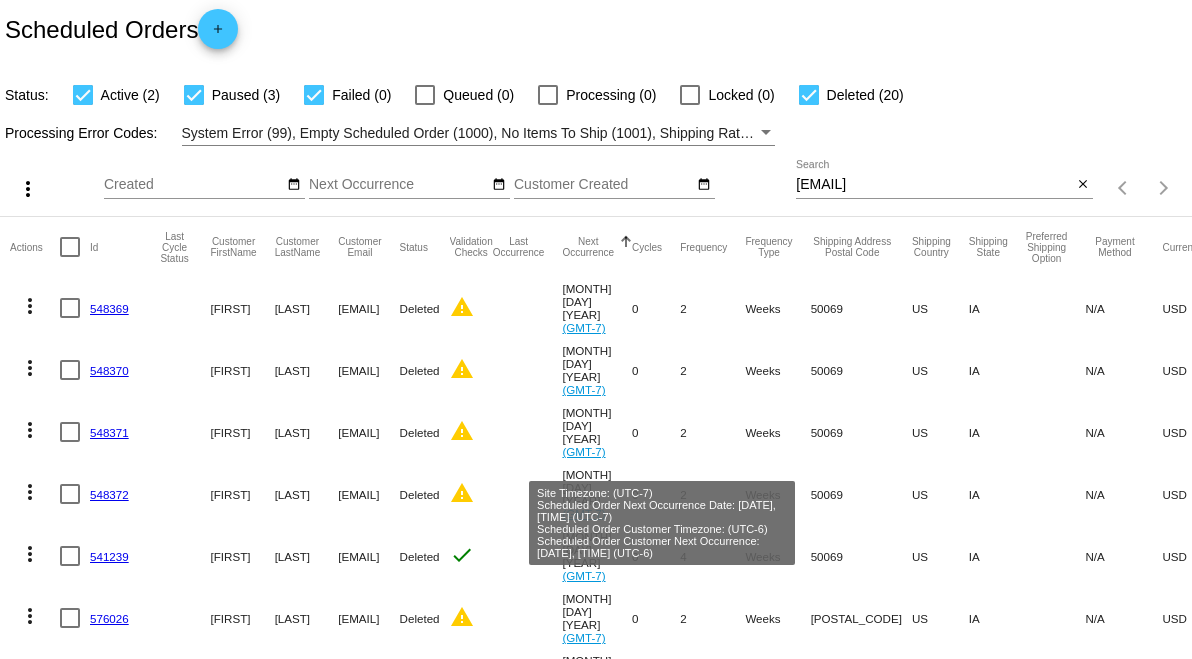 scroll, scrollTop: 0, scrollLeft: 0, axis: both 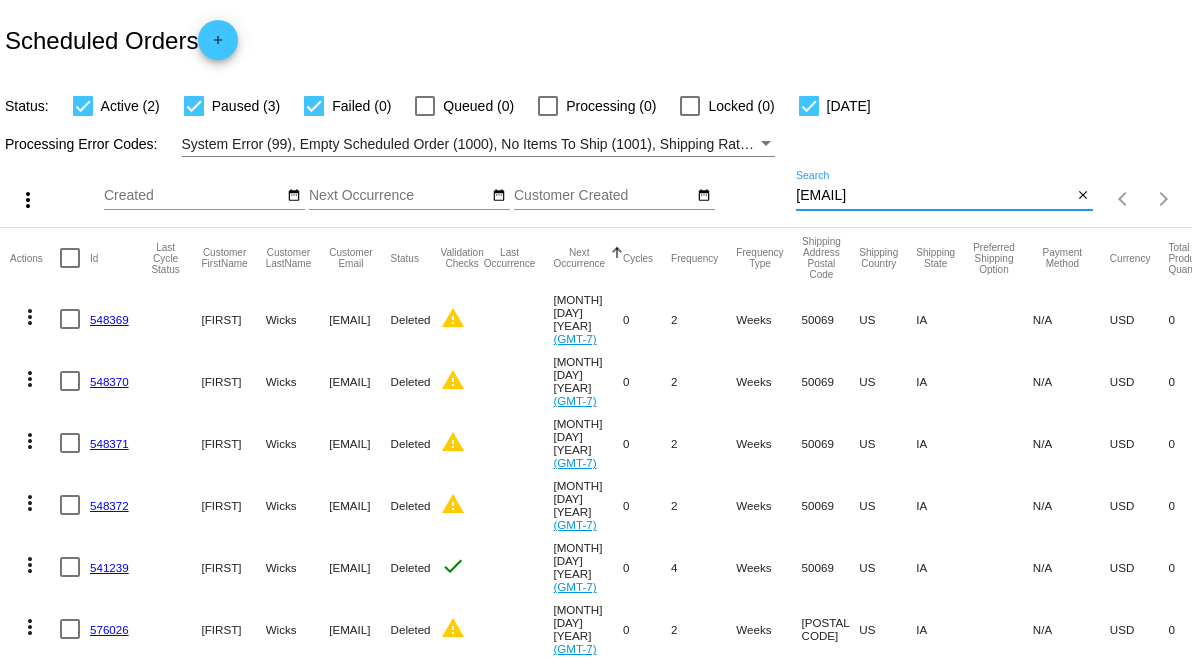 drag, startPoint x: 977, startPoint y: 199, endPoint x: 731, endPoint y: 199, distance: 246 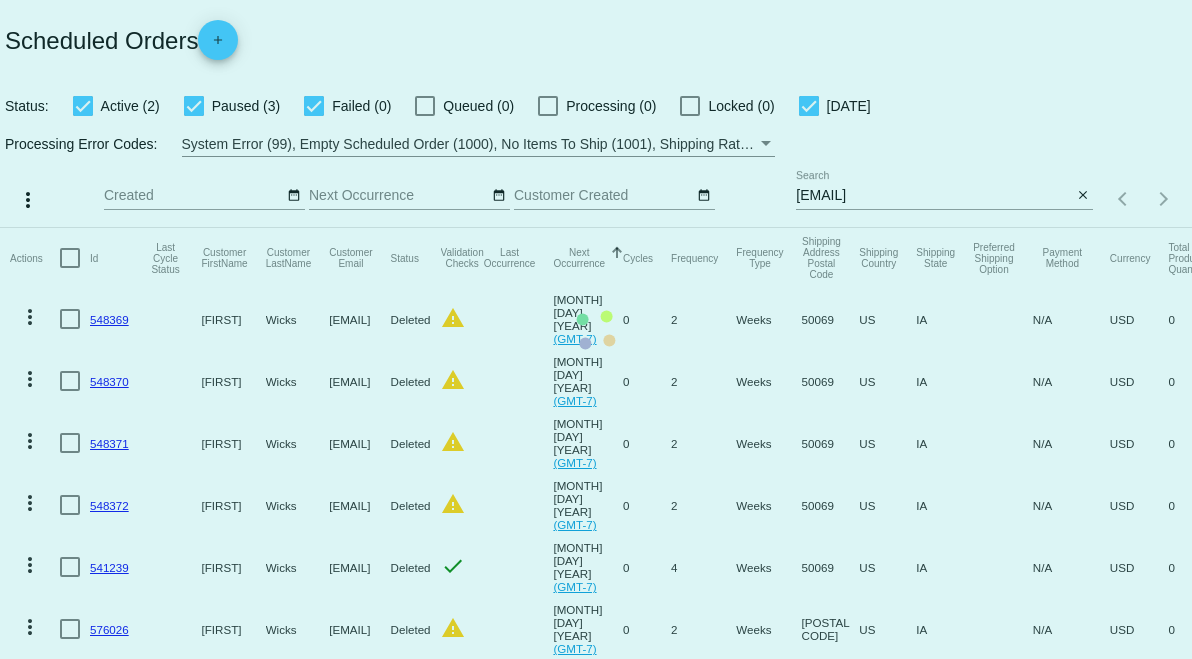 click on "Actions
Id   Last Cycle Status   Customer FirstName   Customer LastName   Customer Email   Status   Validation Checks   Last Occurrence   Next Occurrence   Sorted by NextOccurrenceUtc ascending  Cycles   Frequency   Frequency Type   Shipping Address Postal Code
Shipping Country
Shipping State
Preferred Shipping Option
Payment Method   Currency   Total Product Quantity   Scheduled Order Subtotal
Scheduled Order LTV
more_vert
548369
[FIRST]
[LAST]
[EMAIL]
Deleted
warning
[MONTH] [DAY] [YEAR]
(GMT-7)
0  2  Weeks  50069  US  IA    N/A  USD  0  TBD  TBD
more_vert" at bounding box center (596, 1031) 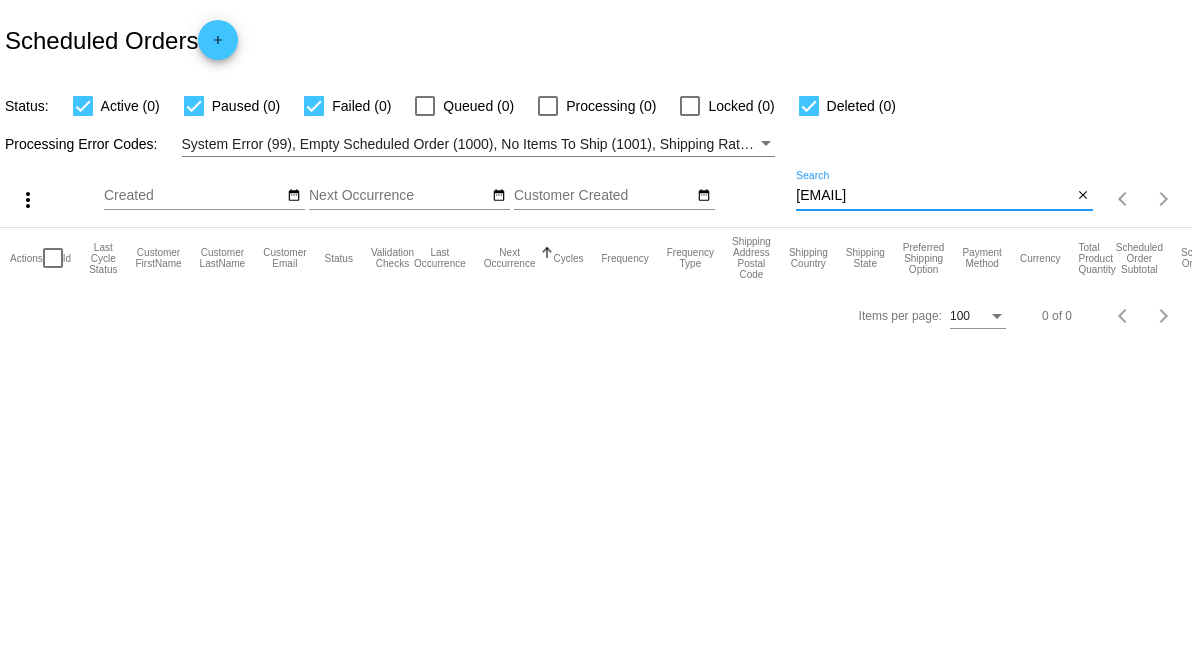 click on "[EMAIL]" at bounding box center (934, 196) 